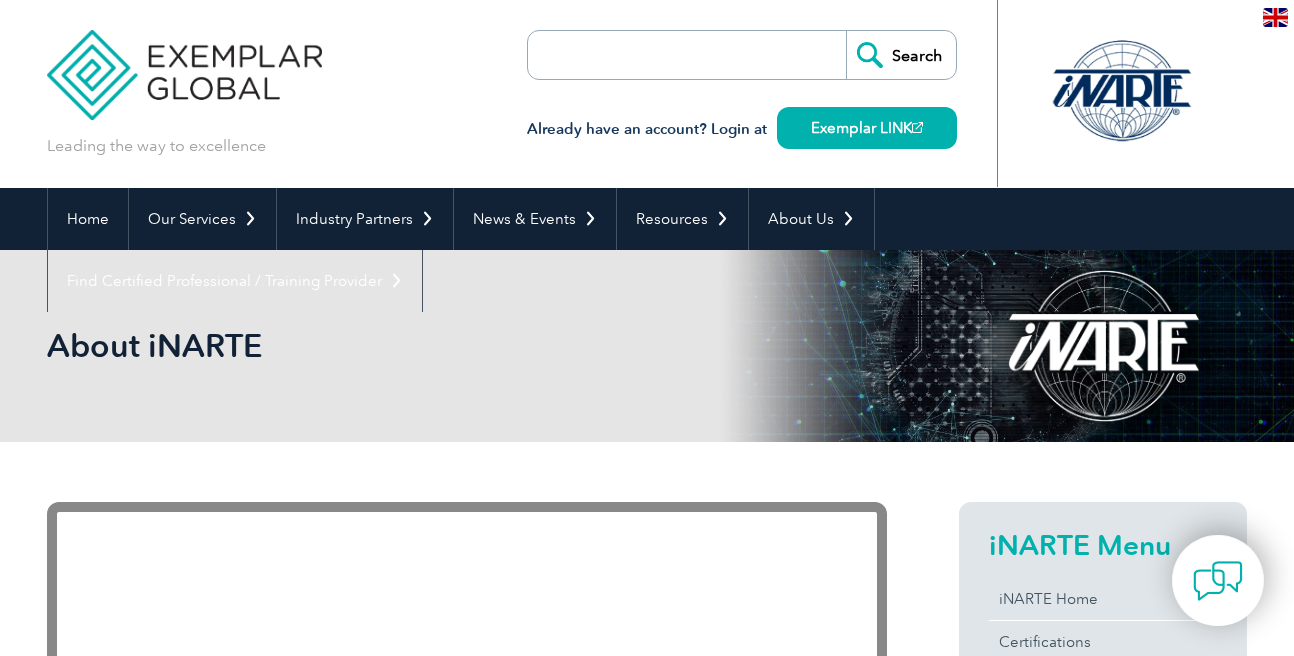 scroll, scrollTop: 0, scrollLeft: 0, axis: both 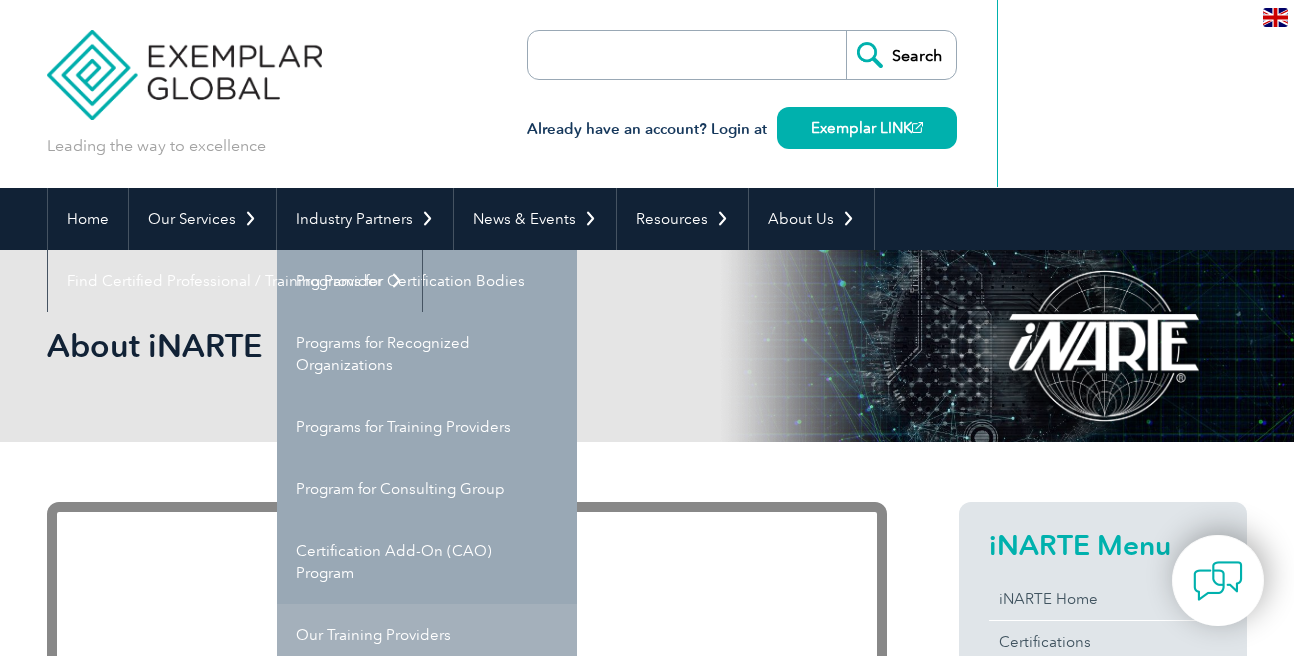 click on "Our Training Providers" at bounding box center (427, 635) 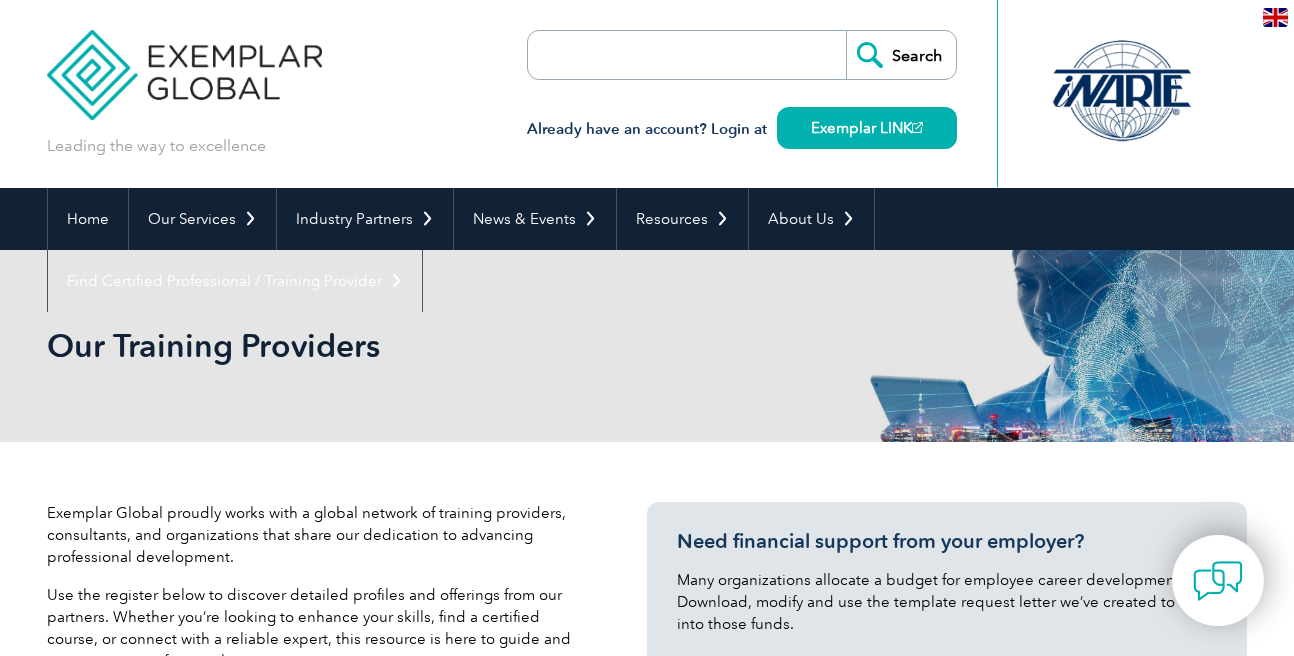 scroll, scrollTop: 0, scrollLeft: 0, axis: both 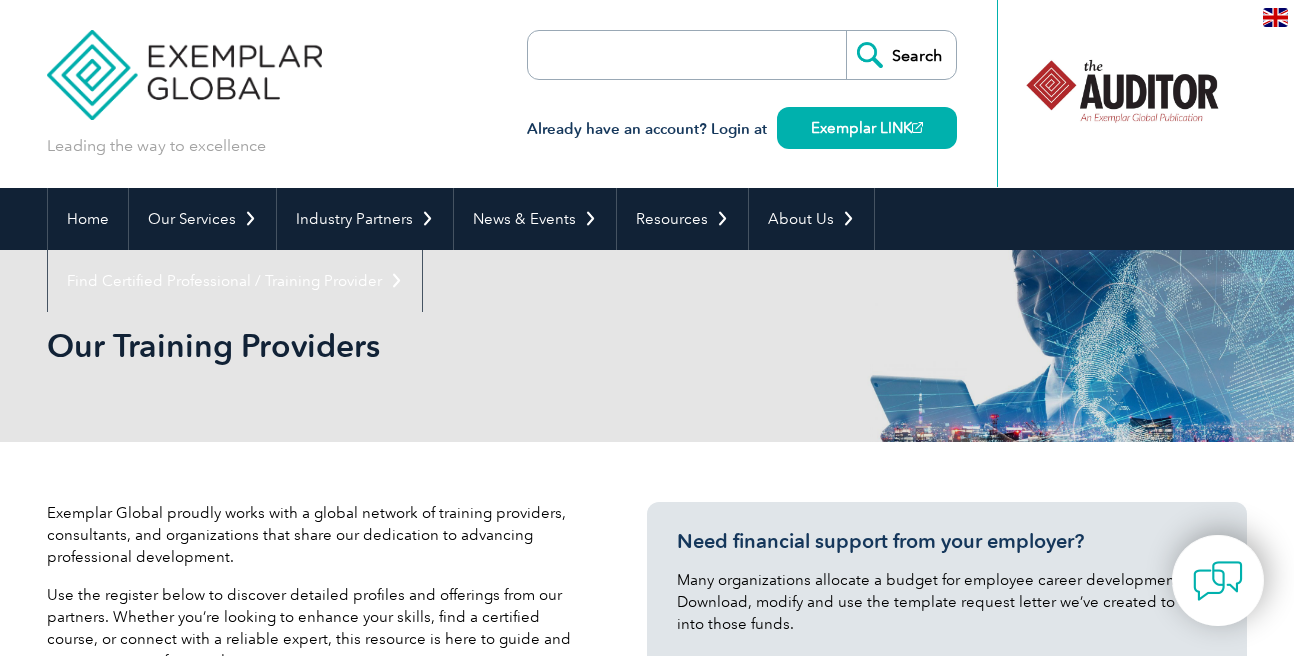 click at bounding box center [0, 0] 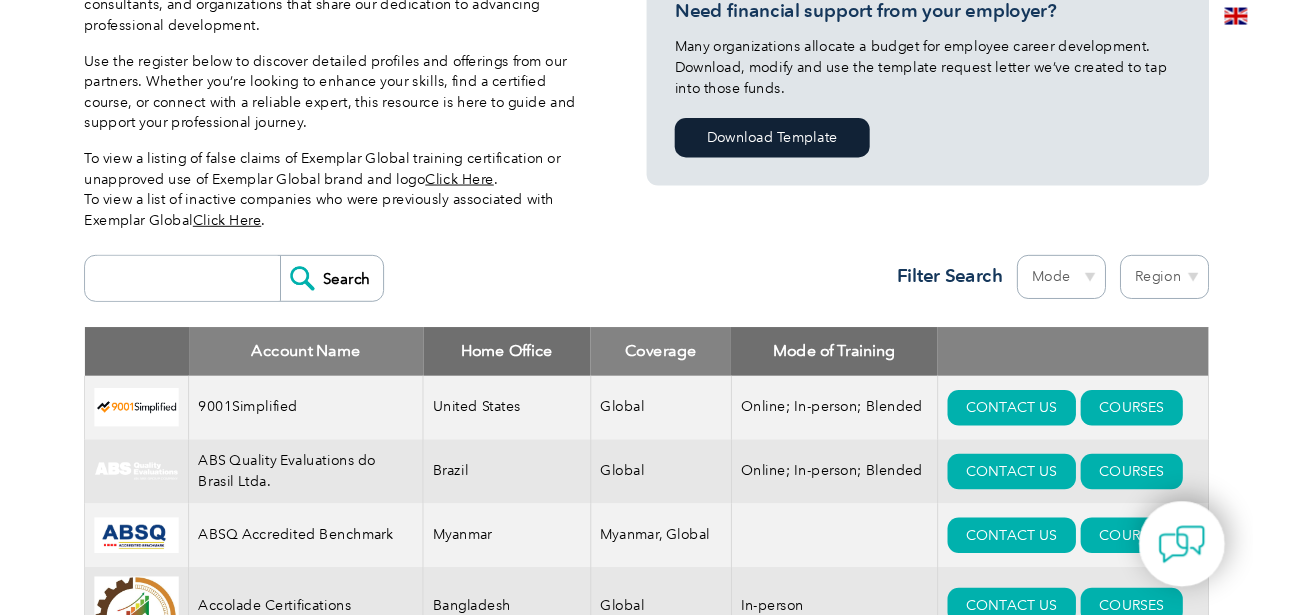 scroll, scrollTop: 0, scrollLeft: 0, axis: both 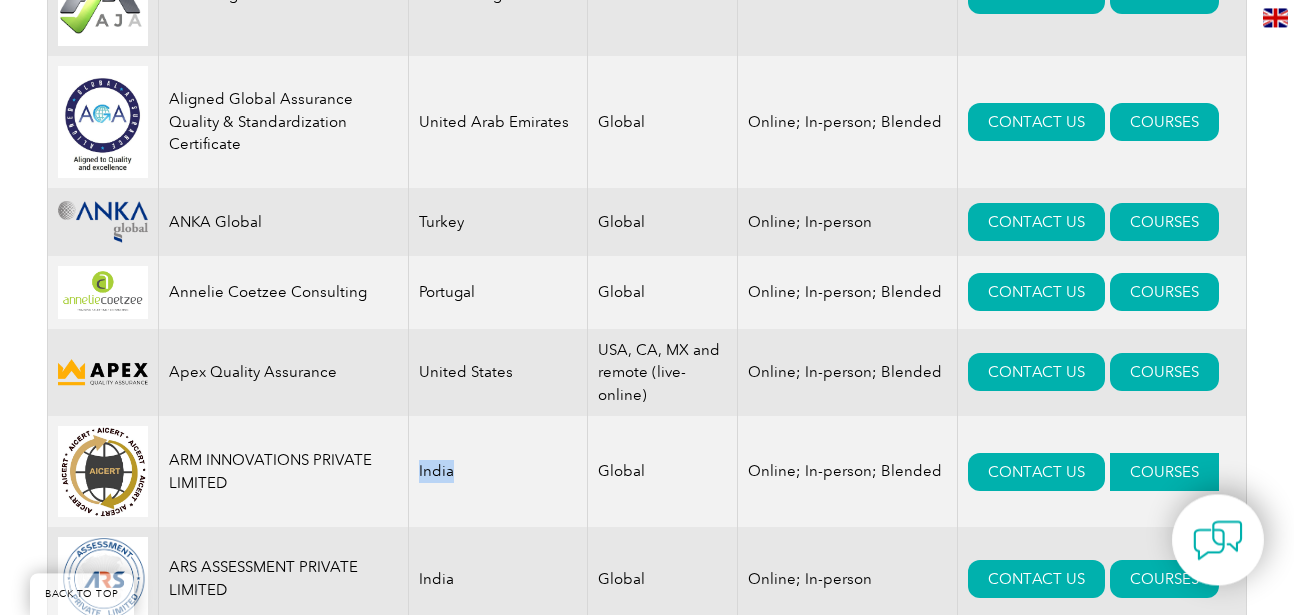 click on "COURSES" at bounding box center [1164, 472] 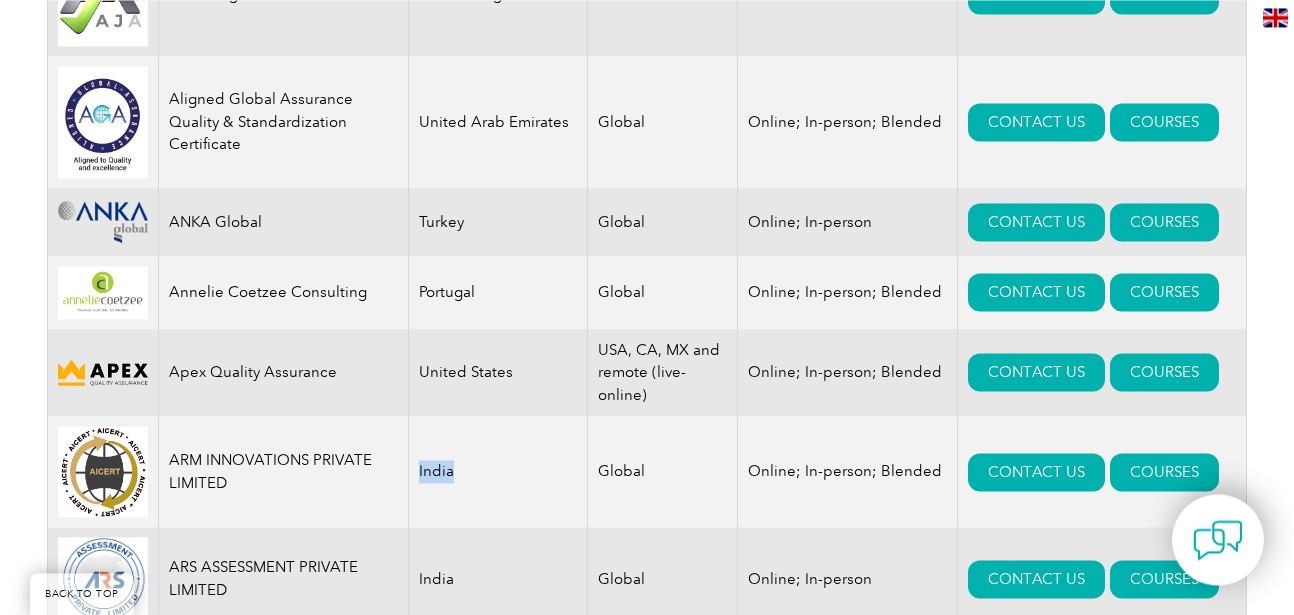scroll, scrollTop: 0, scrollLeft: 0, axis: both 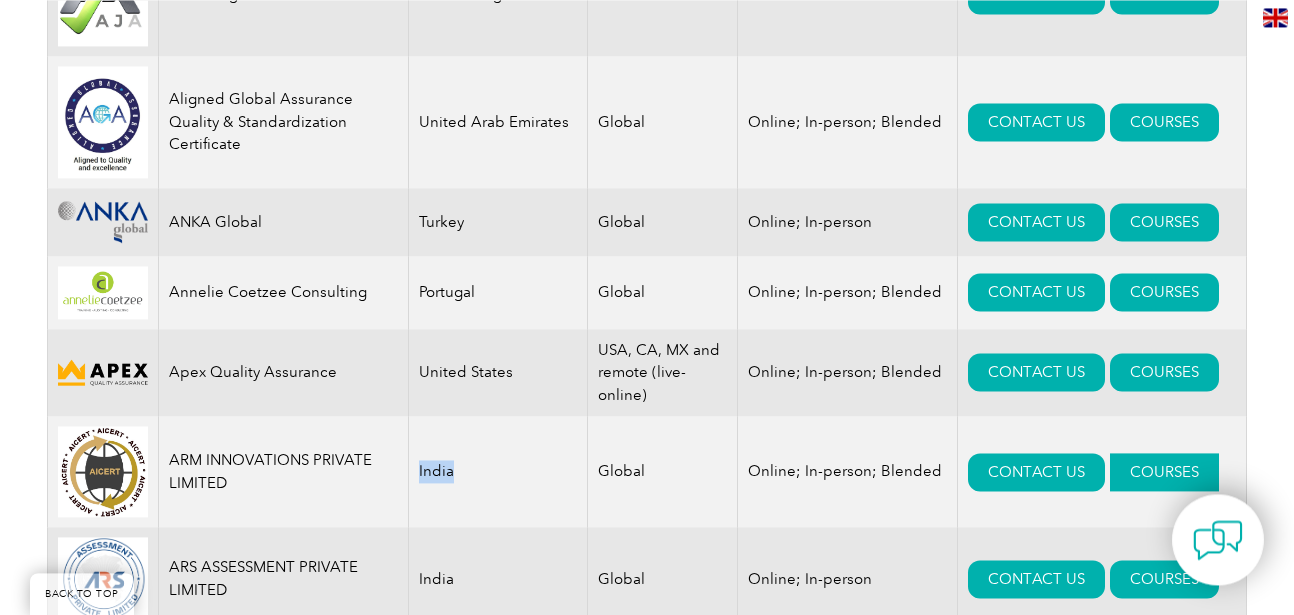 click on "COURSES" at bounding box center [1164, 472] 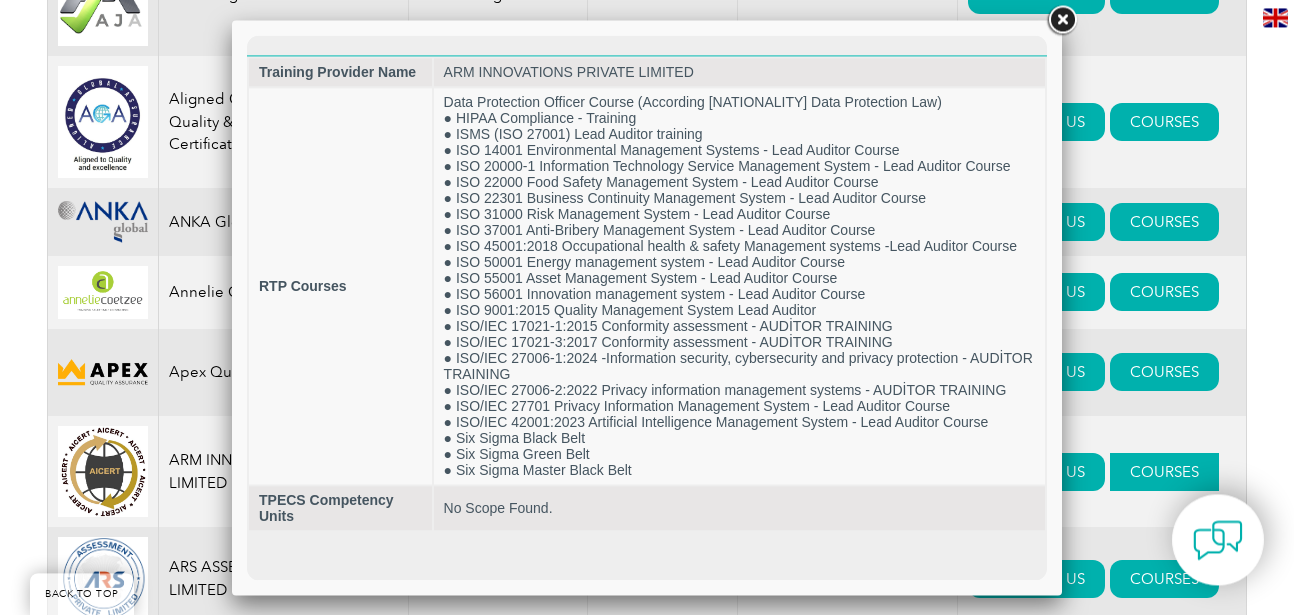 scroll, scrollTop: 0, scrollLeft: 0, axis: both 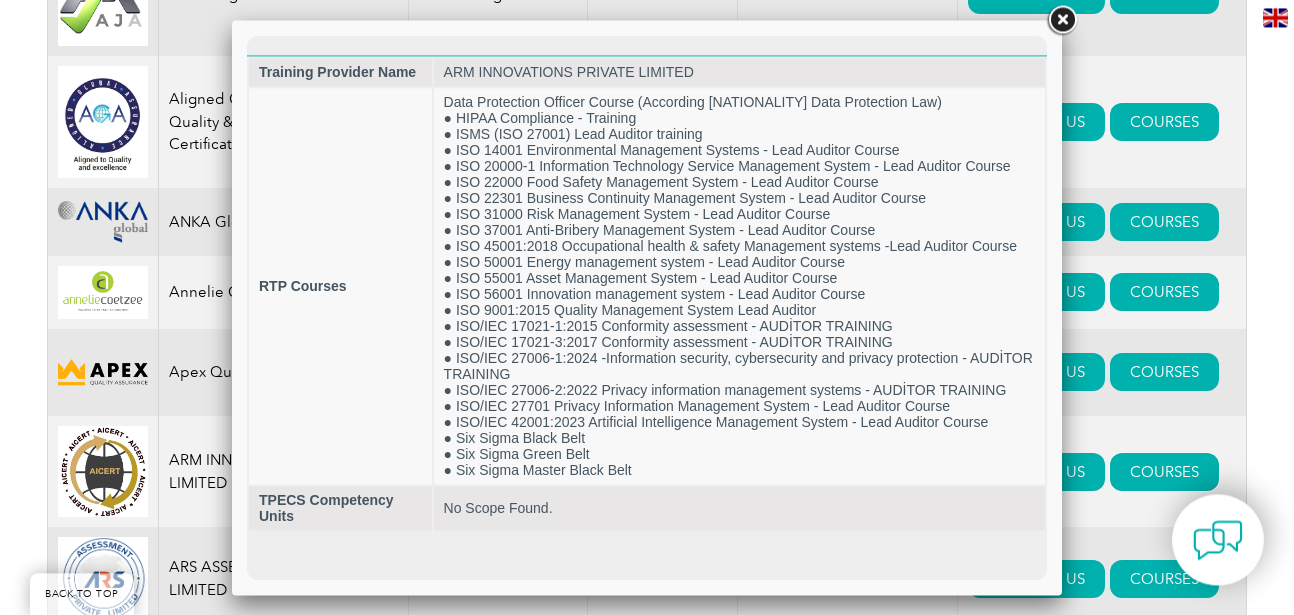 drag, startPoint x: 1135, startPoint y: 309, endPoint x: 1209, endPoint y: 346, distance: 82.73451 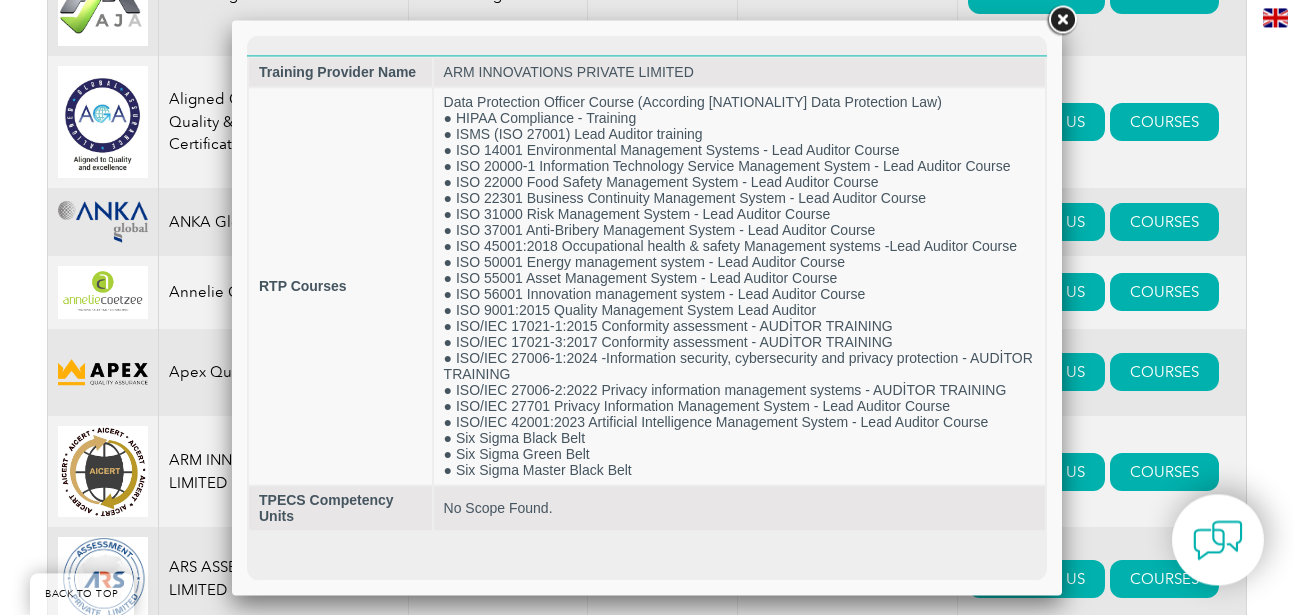 click on "CONTACT US   COURSES" at bounding box center (1101, 471) 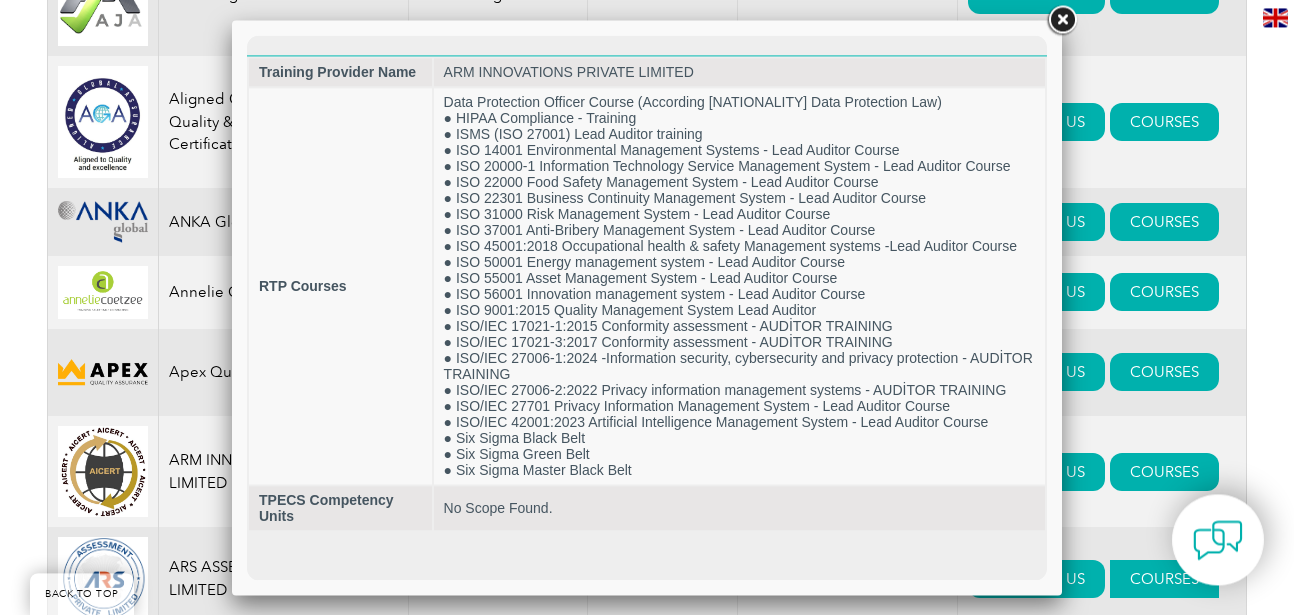 click on "COURSES" at bounding box center (1164, 579) 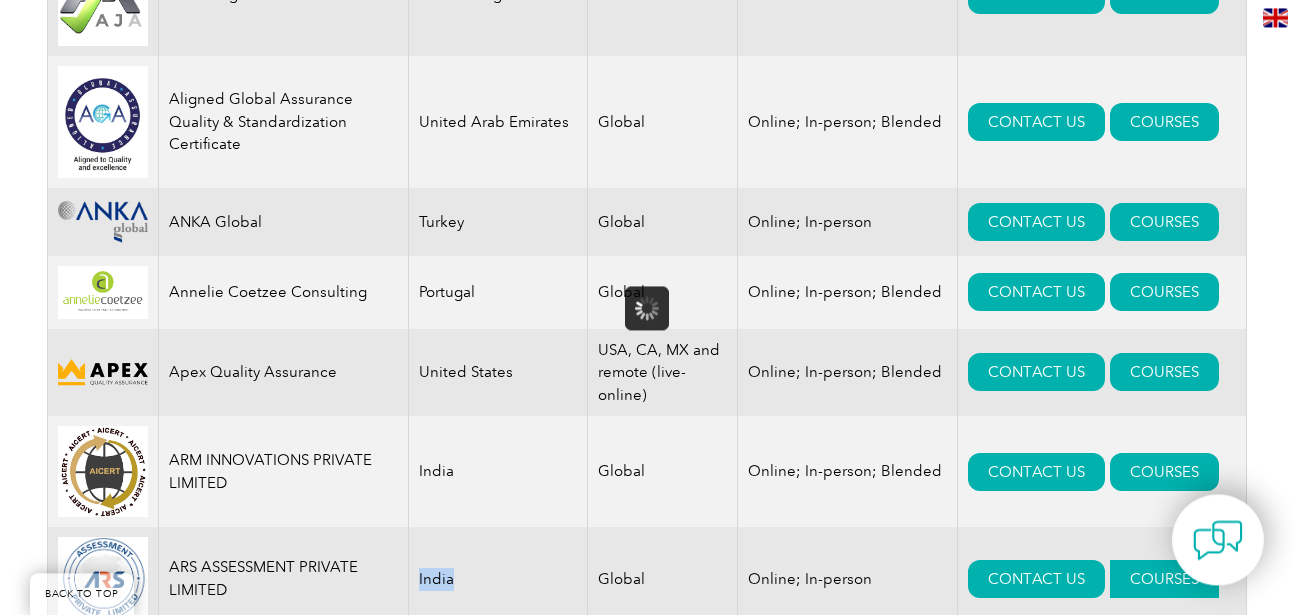 click on "COURSES" at bounding box center (1164, 579) 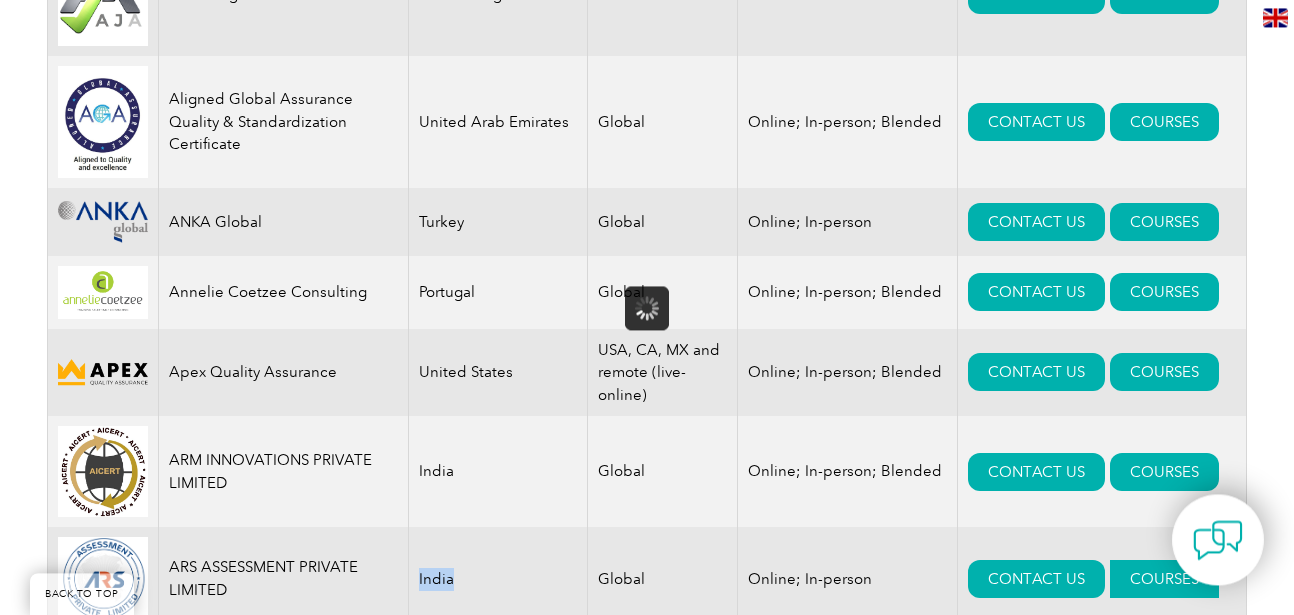 click on "COURSES" at bounding box center [1164, 579] 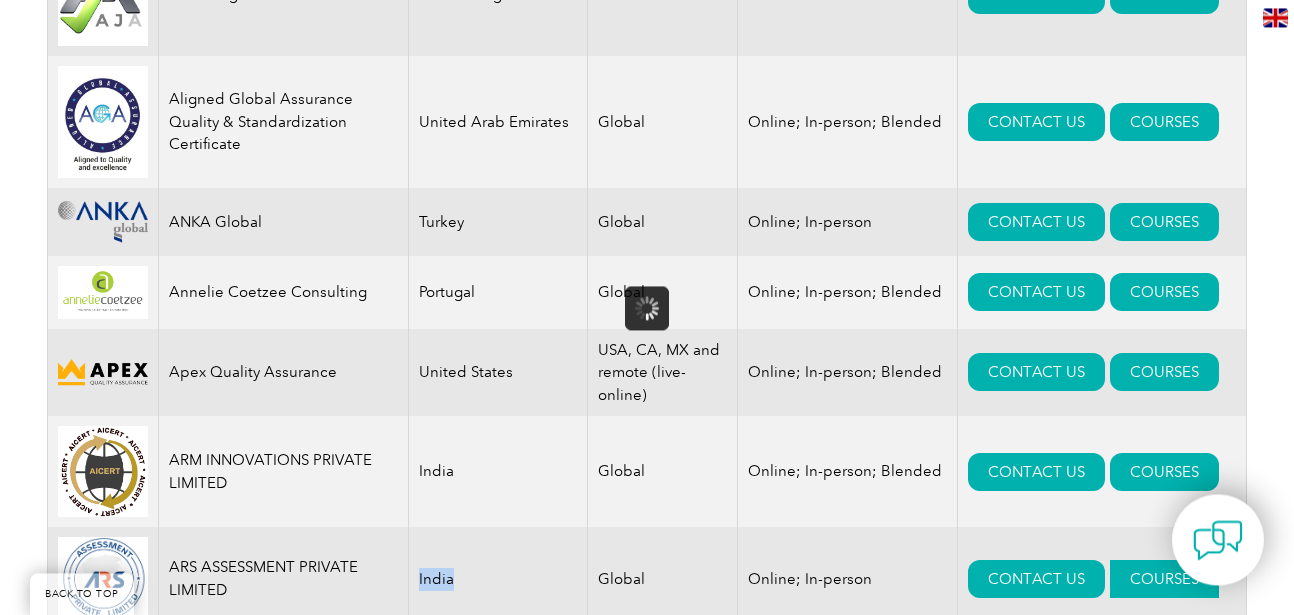 click on "COURSES" at bounding box center (1164, 579) 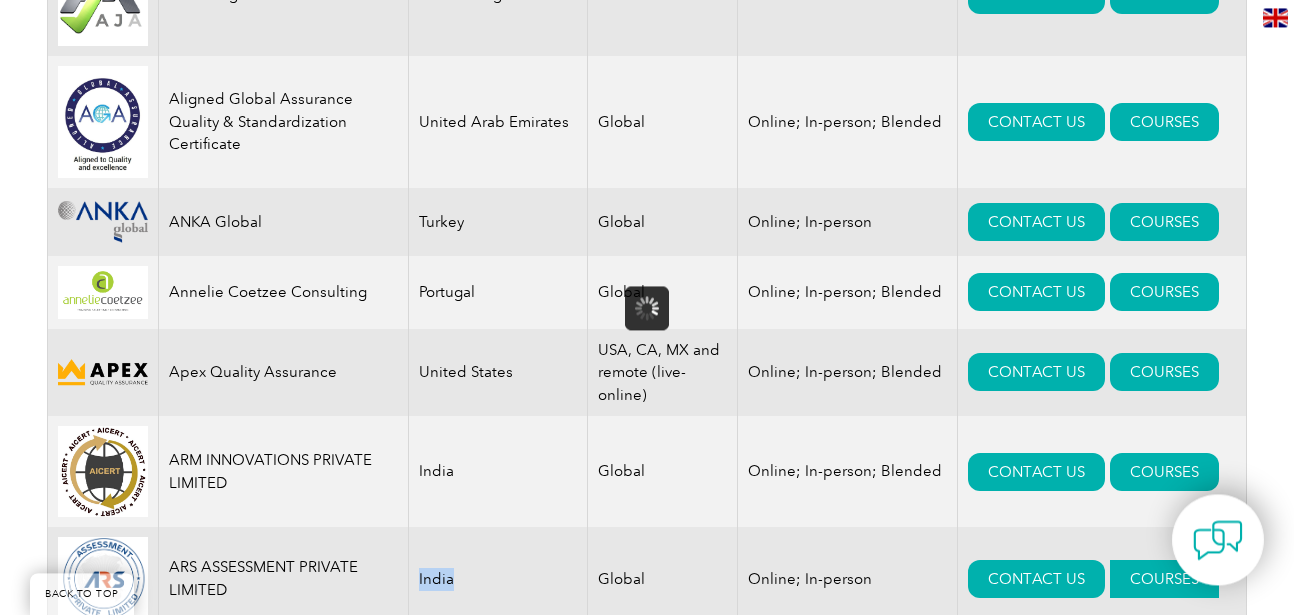 click on "COURSES" at bounding box center [1164, 579] 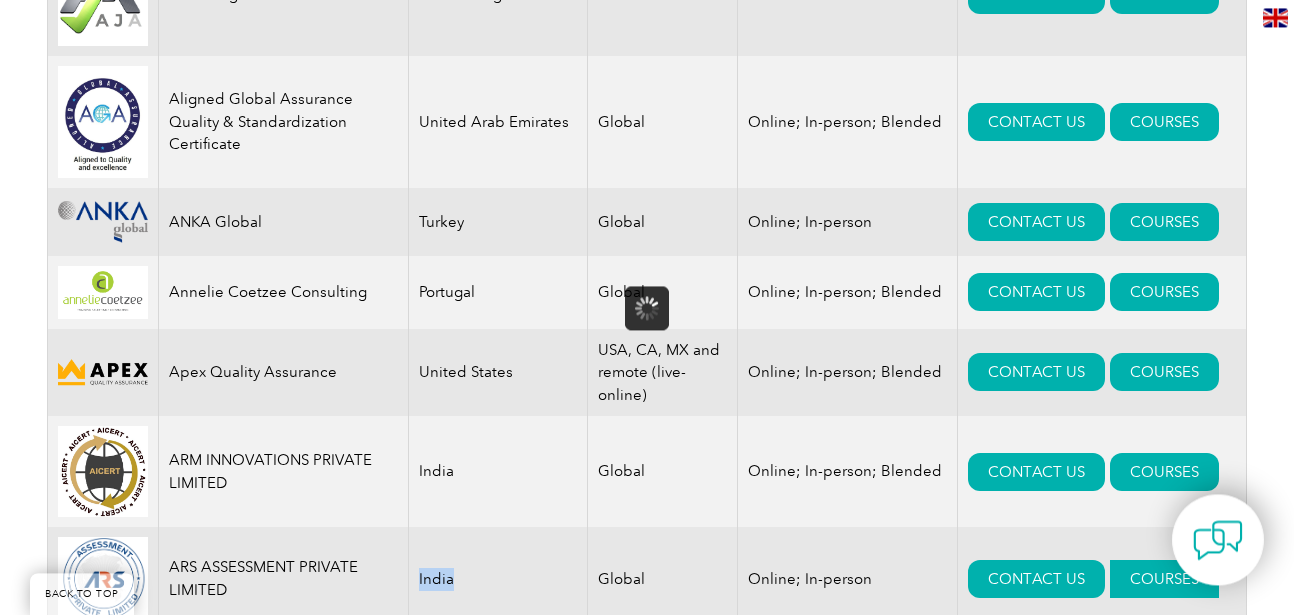 click on "COURSES" at bounding box center [1164, 579] 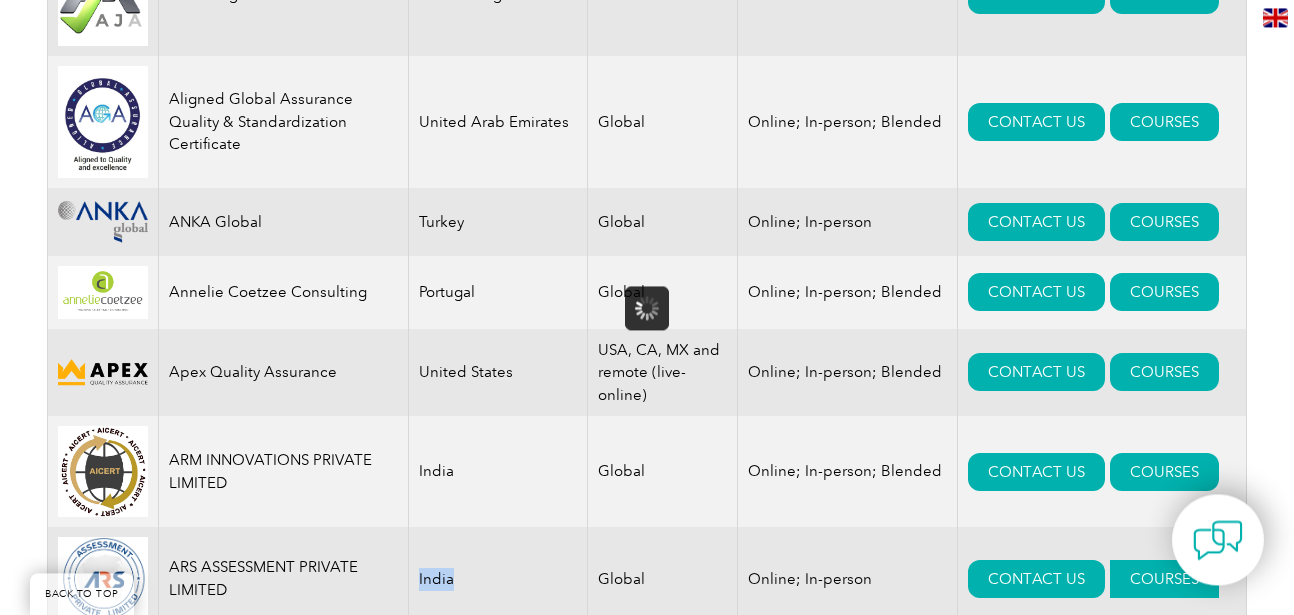 click on "COURSES" at bounding box center (1164, 579) 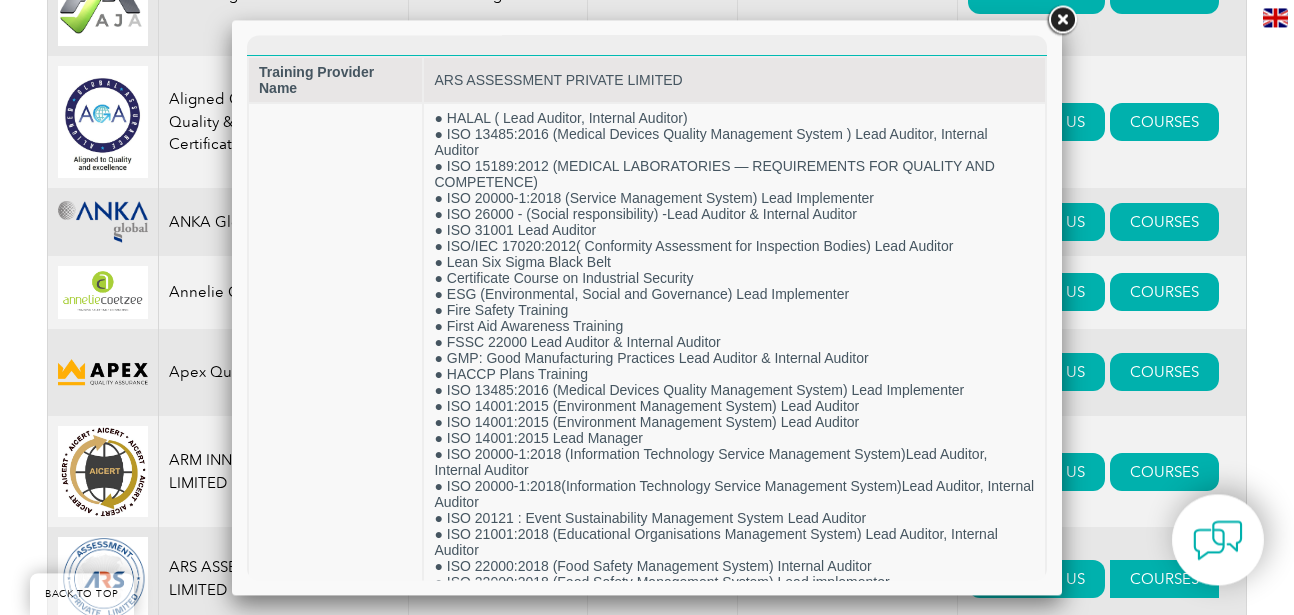scroll, scrollTop: 0, scrollLeft: 0, axis: both 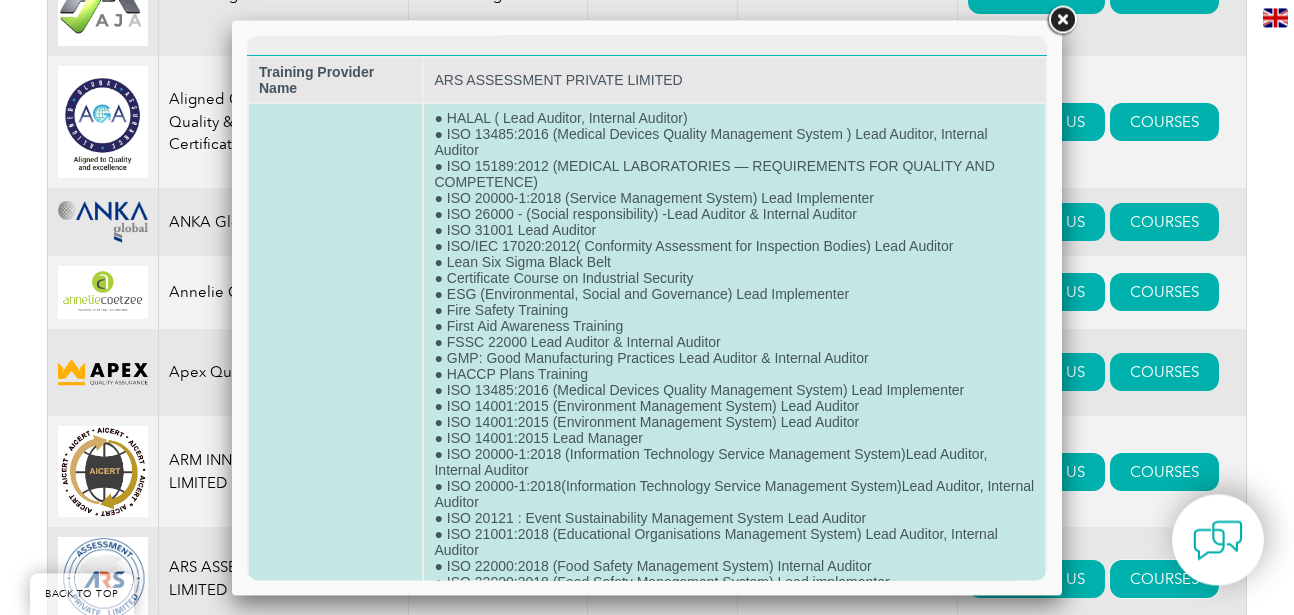 drag, startPoint x: 1368, startPoint y: 433, endPoint x: 524, endPoint y: 175, distance: 882.5531 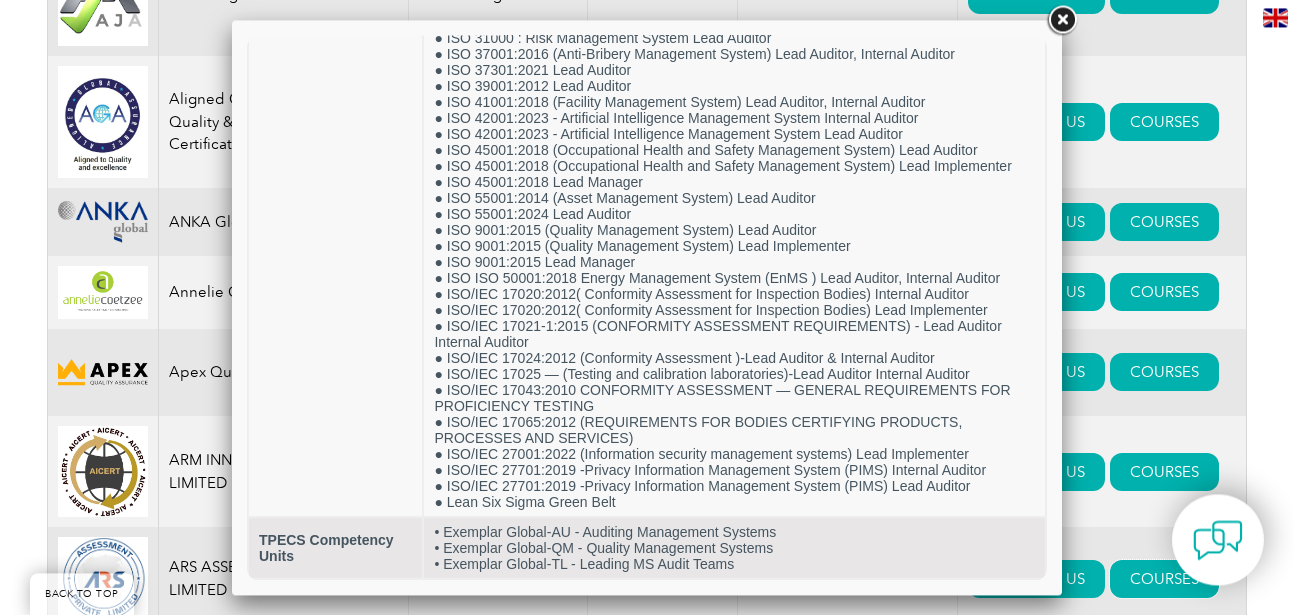 scroll, scrollTop: 3587, scrollLeft: 0, axis: vertical 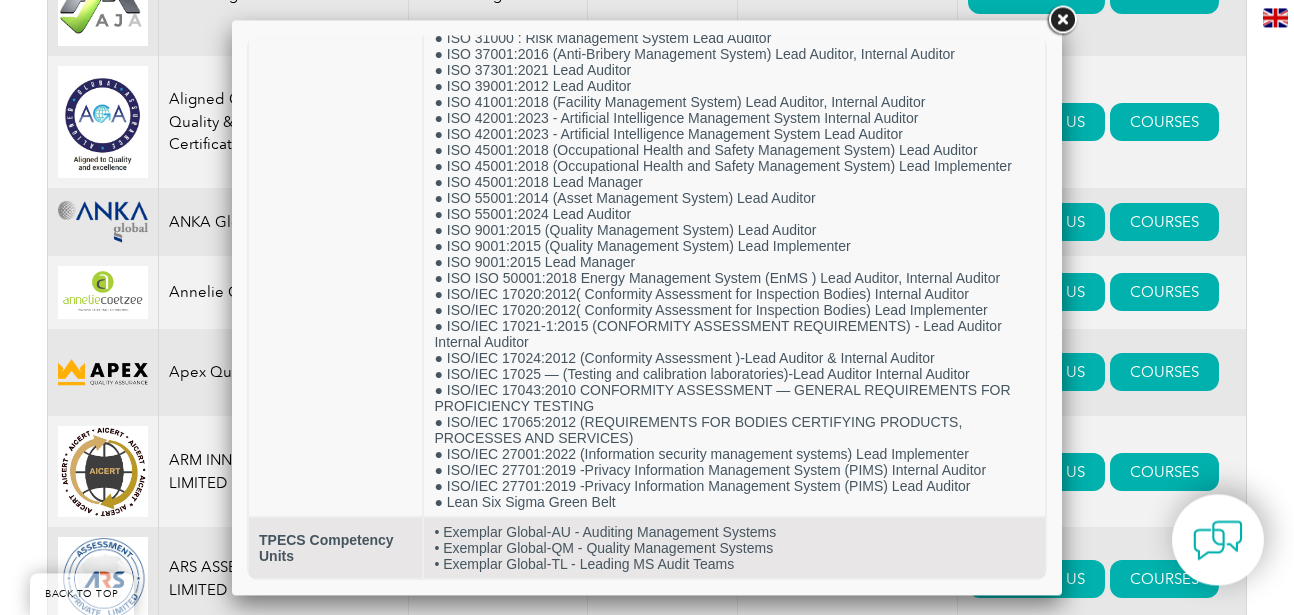 click on "CONTACT US   COURSES" at bounding box center [1101, 579] 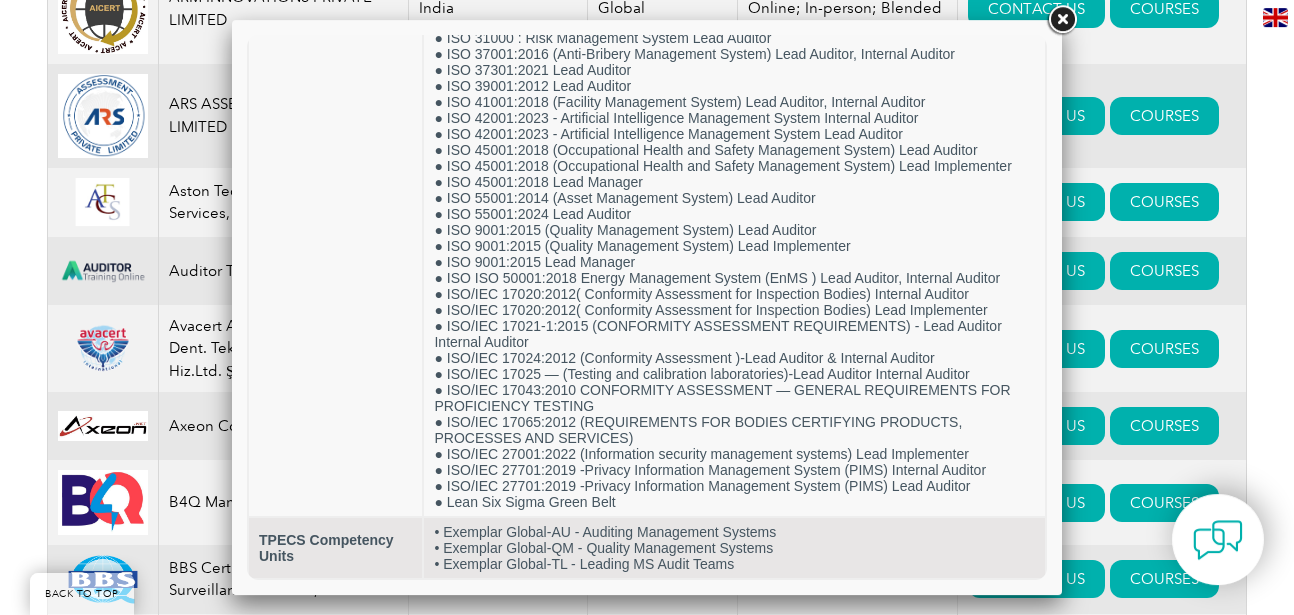 scroll, scrollTop: 2811, scrollLeft: 0, axis: vertical 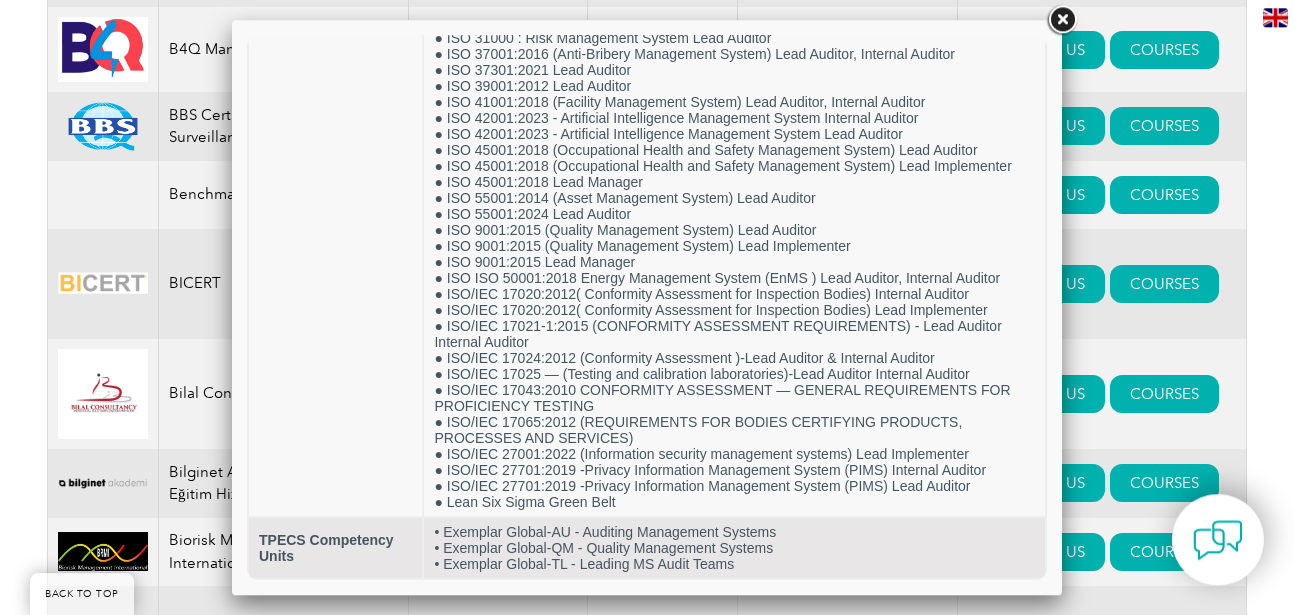 click on "COURSES" at bounding box center (1164, 730) 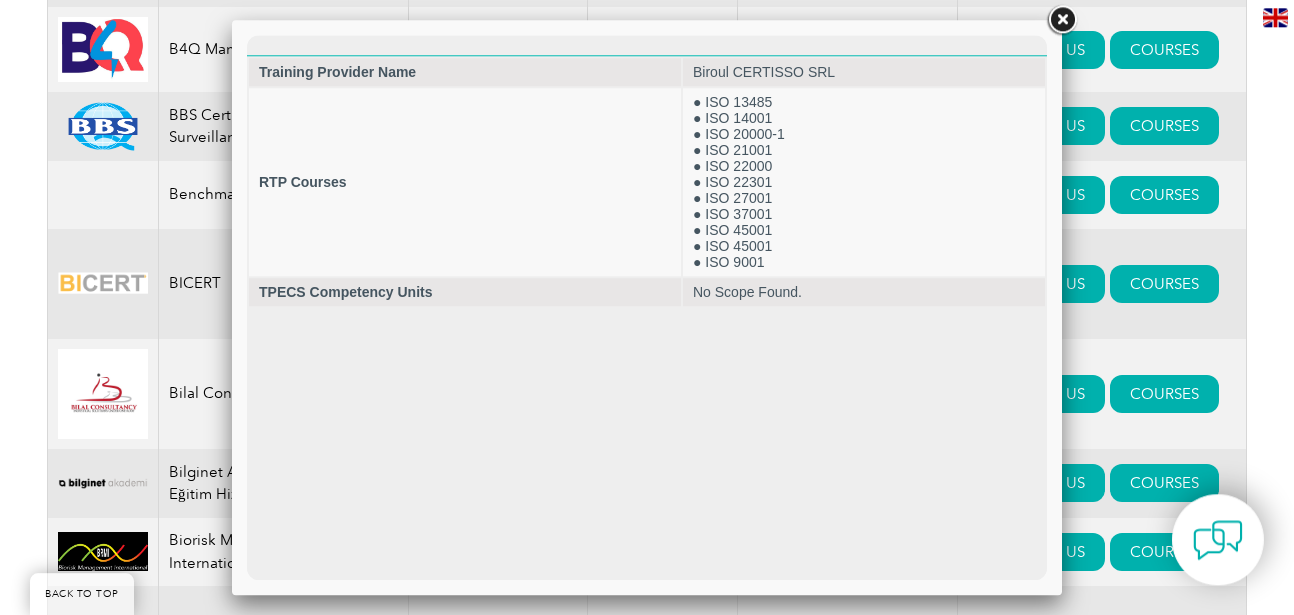 scroll, scrollTop: 0, scrollLeft: 0, axis: both 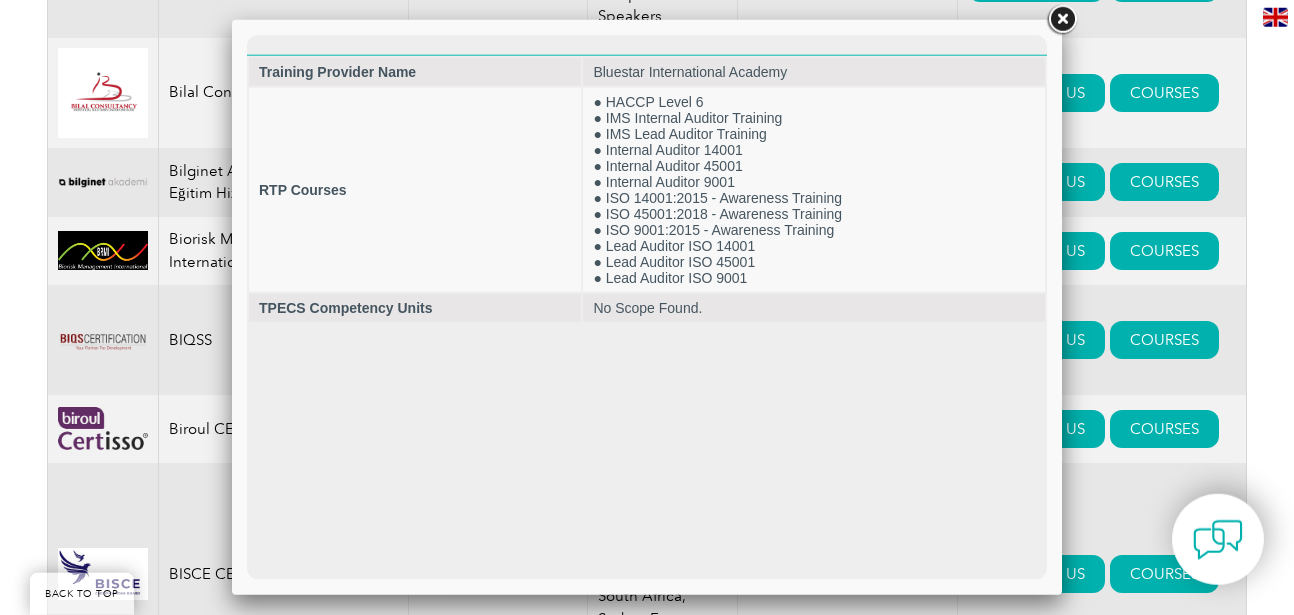 click on "COURSES" at bounding box center (1164, 912) 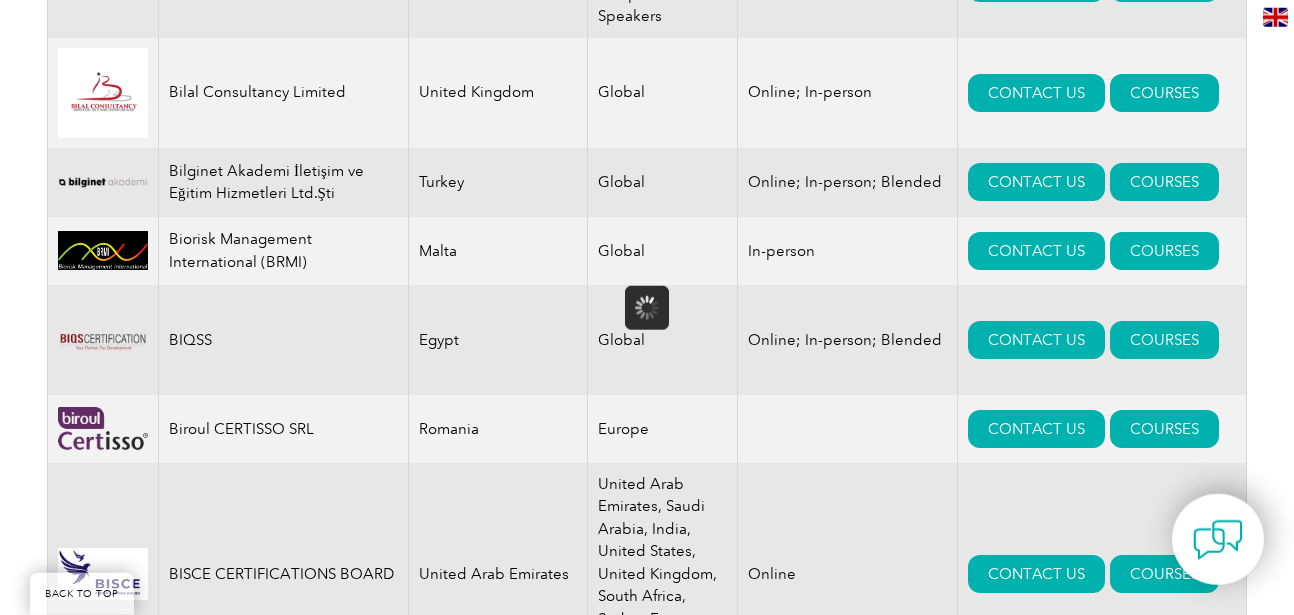 scroll, scrollTop: 0, scrollLeft: 0, axis: both 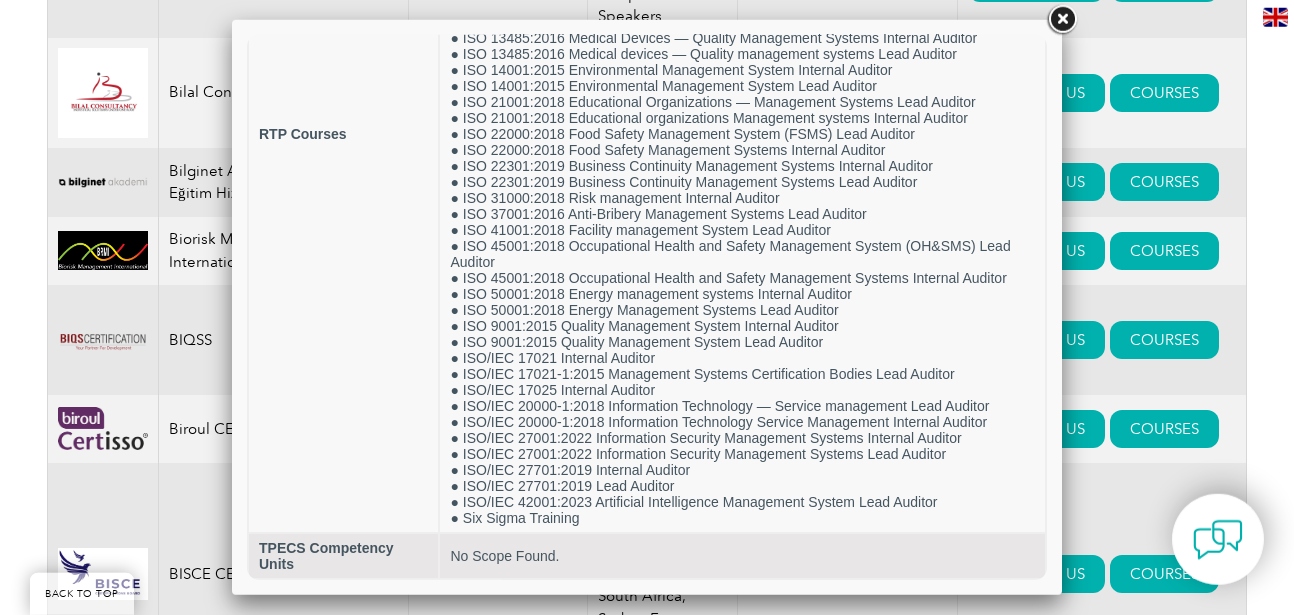 drag, startPoint x: 540, startPoint y: 60, endPoint x: 808, endPoint y: 274, distance: 342.95773 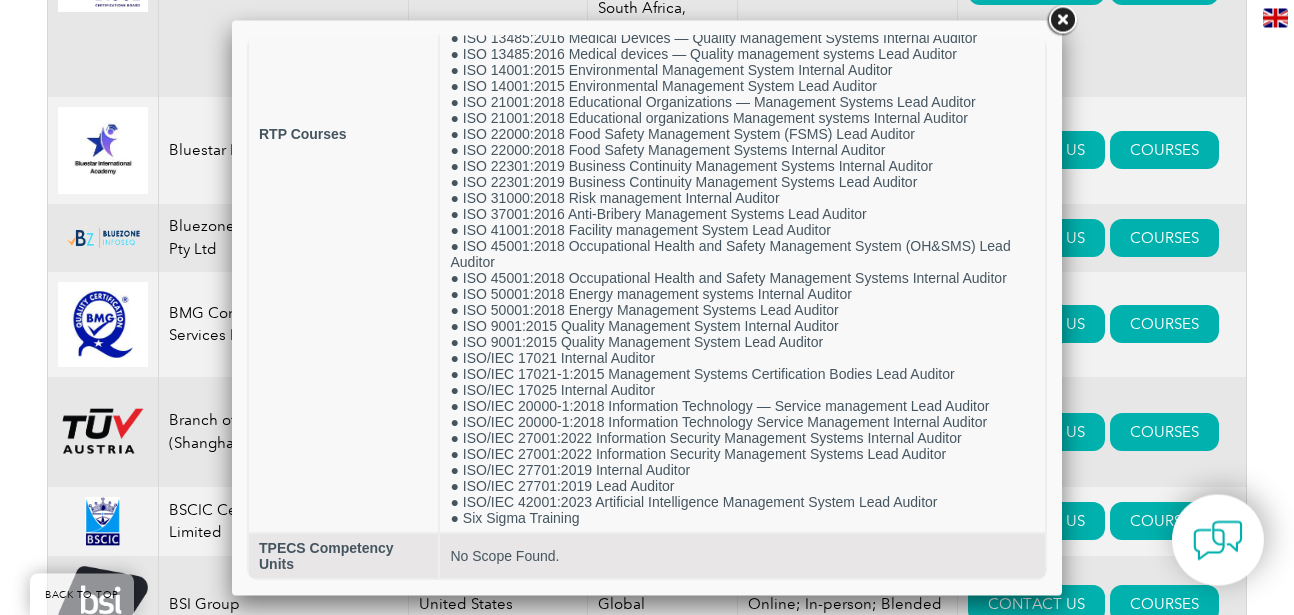 scroll, scrollTop: 4099, scrollLeft: 0, axis: vertical 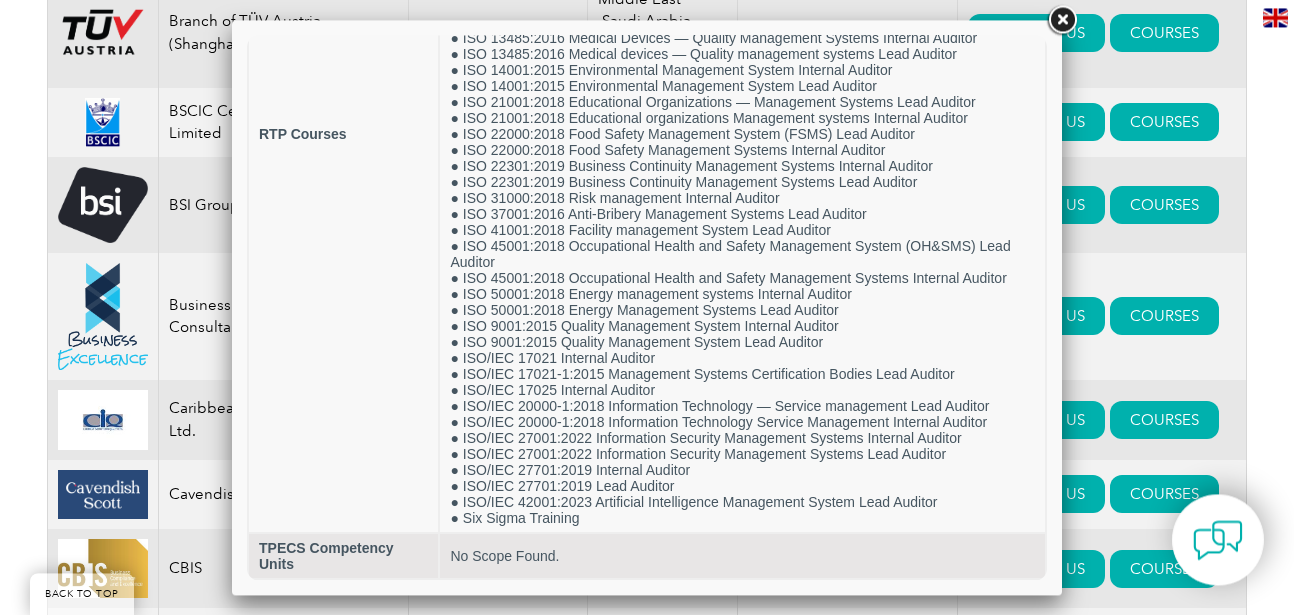 click on "COURSES" at bounding box center (1164, 1255) 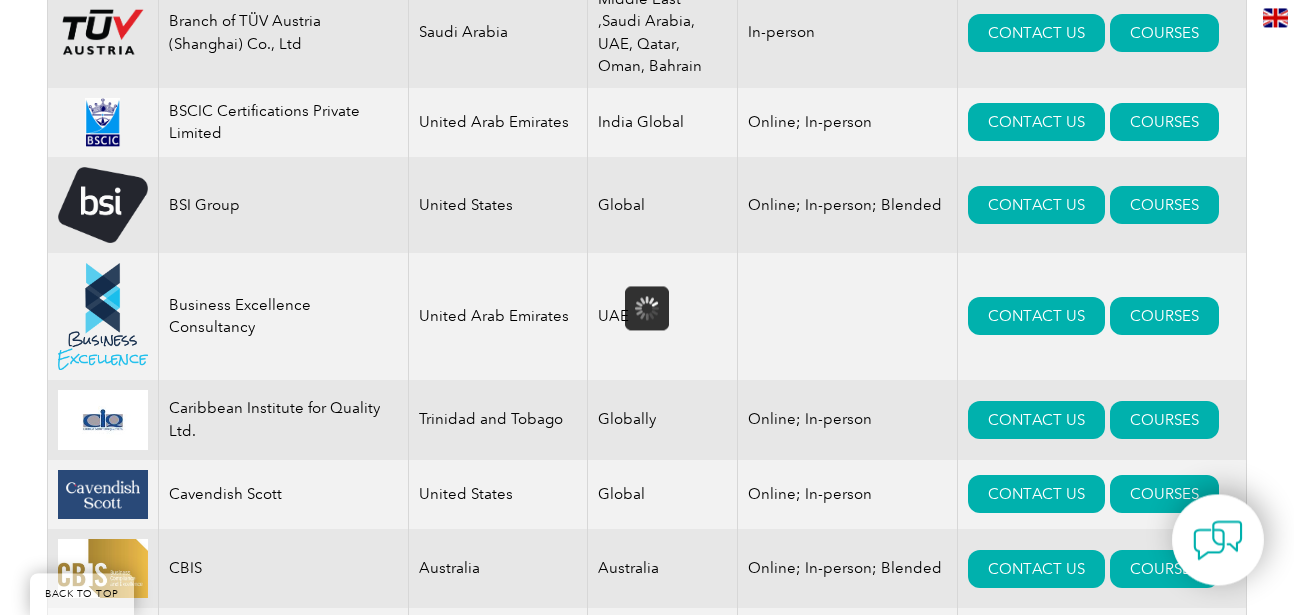 scroll, scrollTop: 0, scrollLeft: 0, axis: both 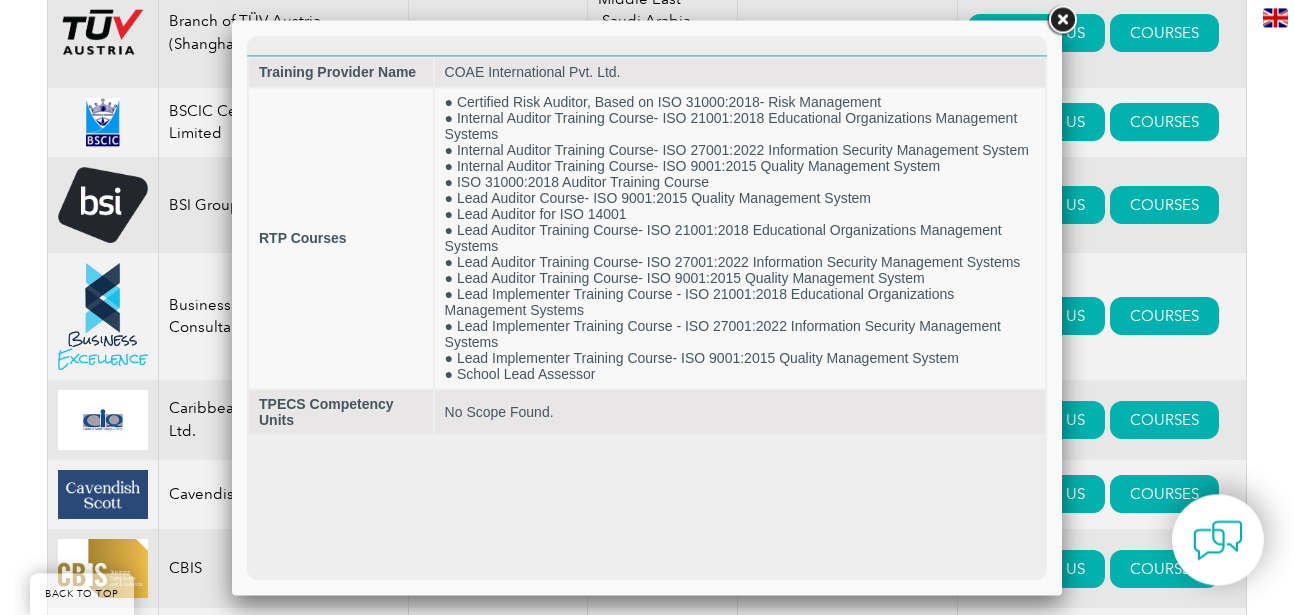 drag, startPoint x: 540, startPoint y: 47, endPoint x: 800, endPoint y: 299, distance: 362.08286 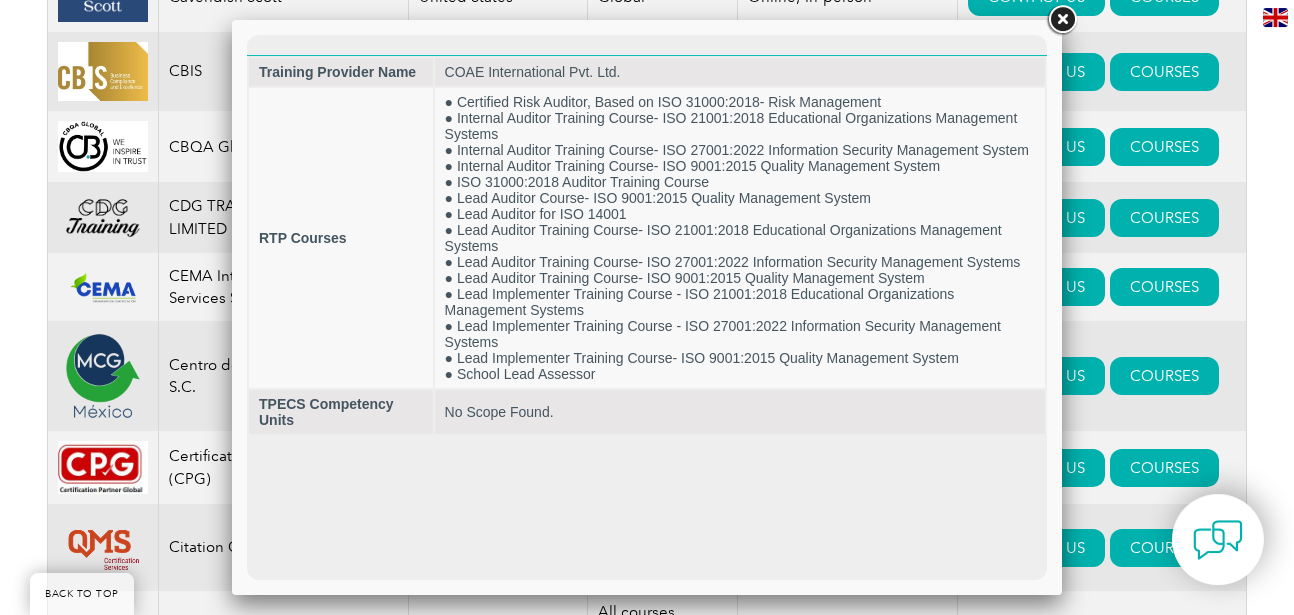 click on "COURSES" at bounding box center (1164, 1422) 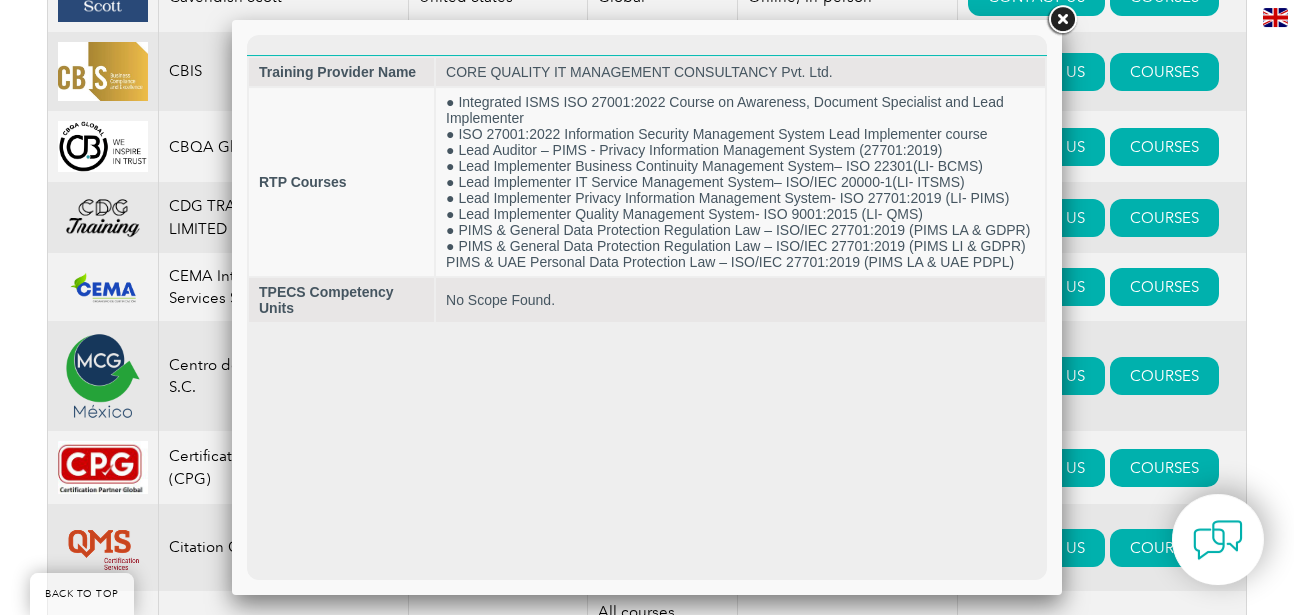 scroll, scrollTop: 0, scrollLeft: 0, axis: both 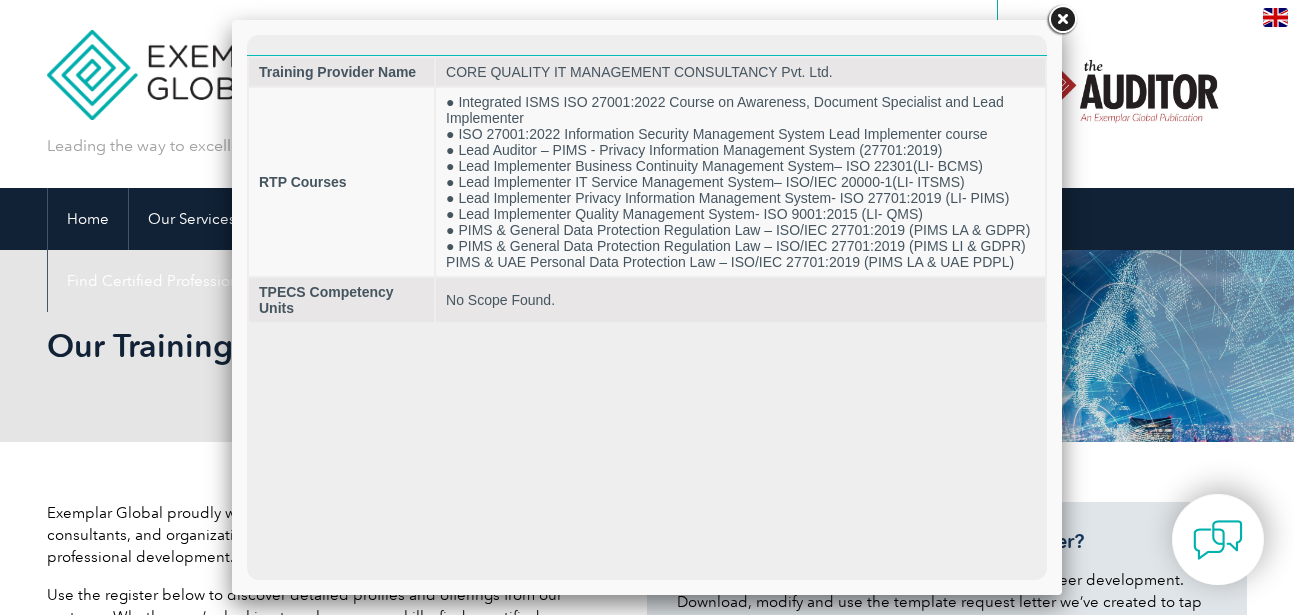 click at bounding box center (1122, 91) 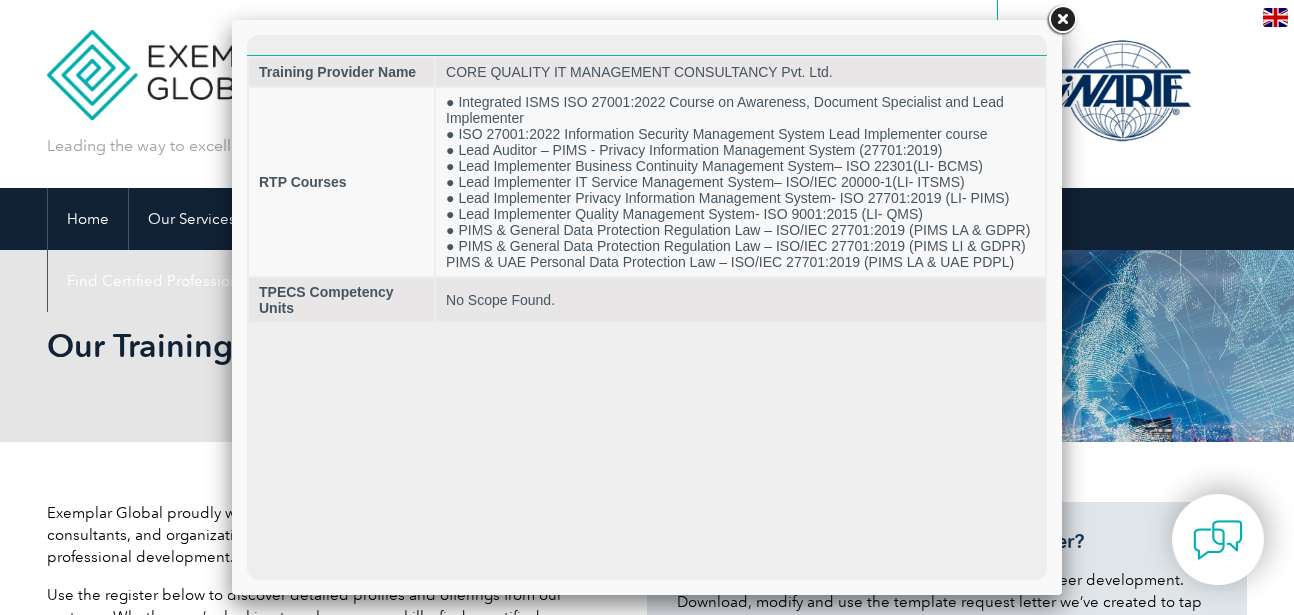 click at bounding box center [184, 60] 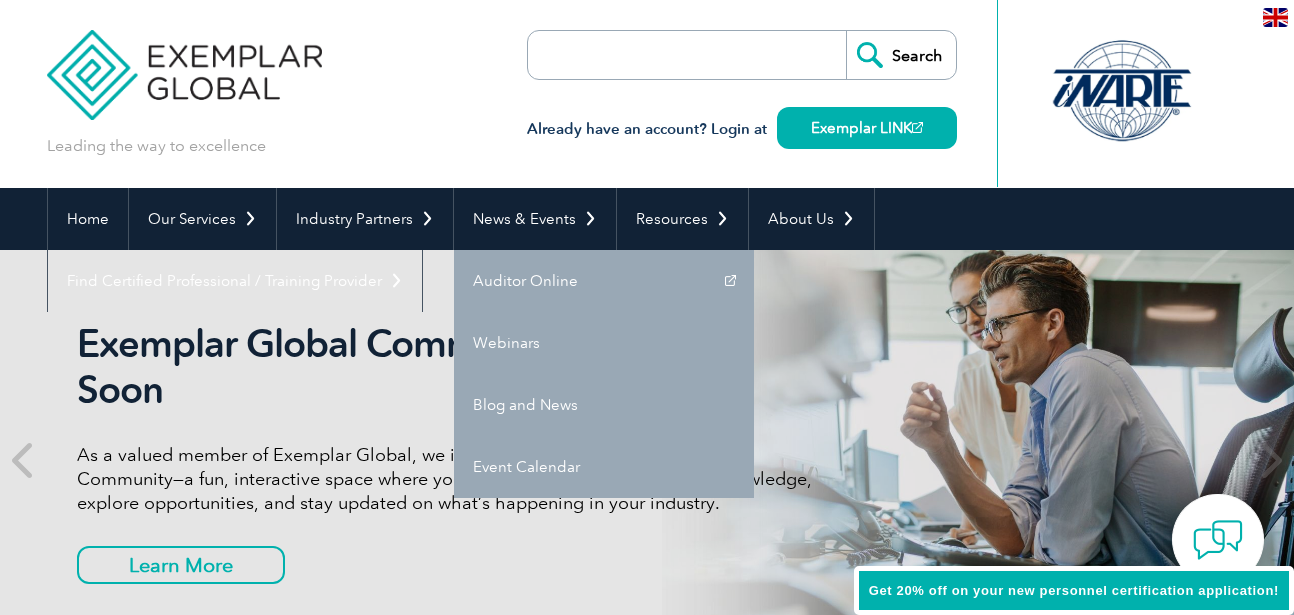 scroll, scrollTop: 0, scrollLeft: 0, axis: both 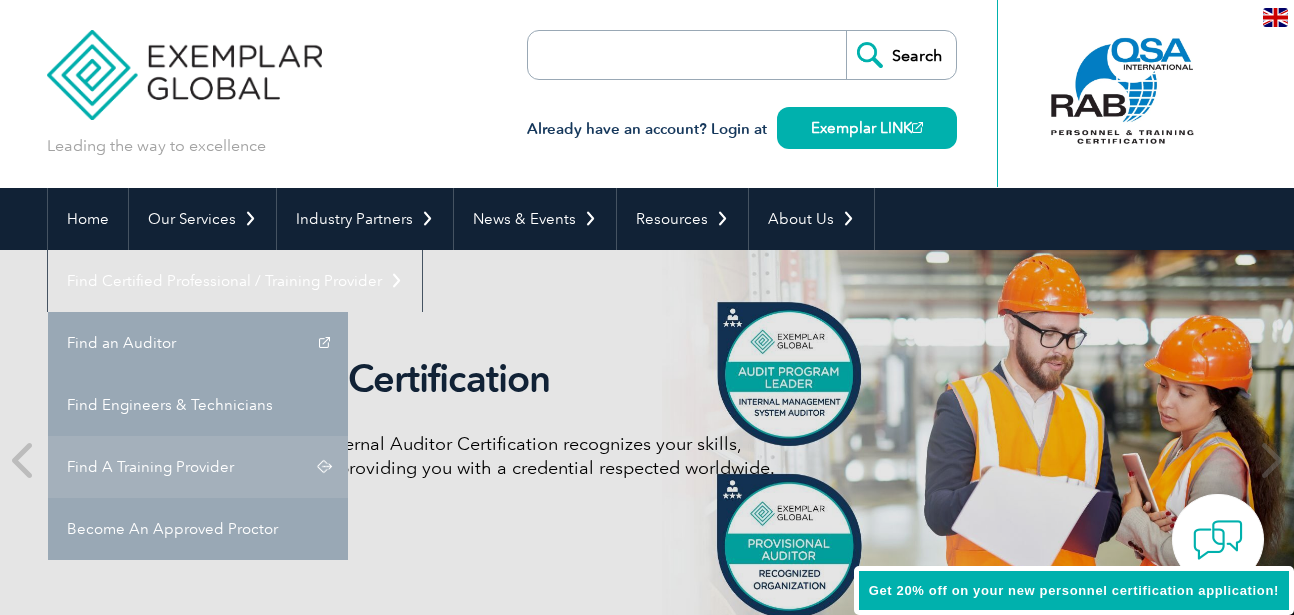 click on "Find A Training Provider" at bounding box center (198, 467) 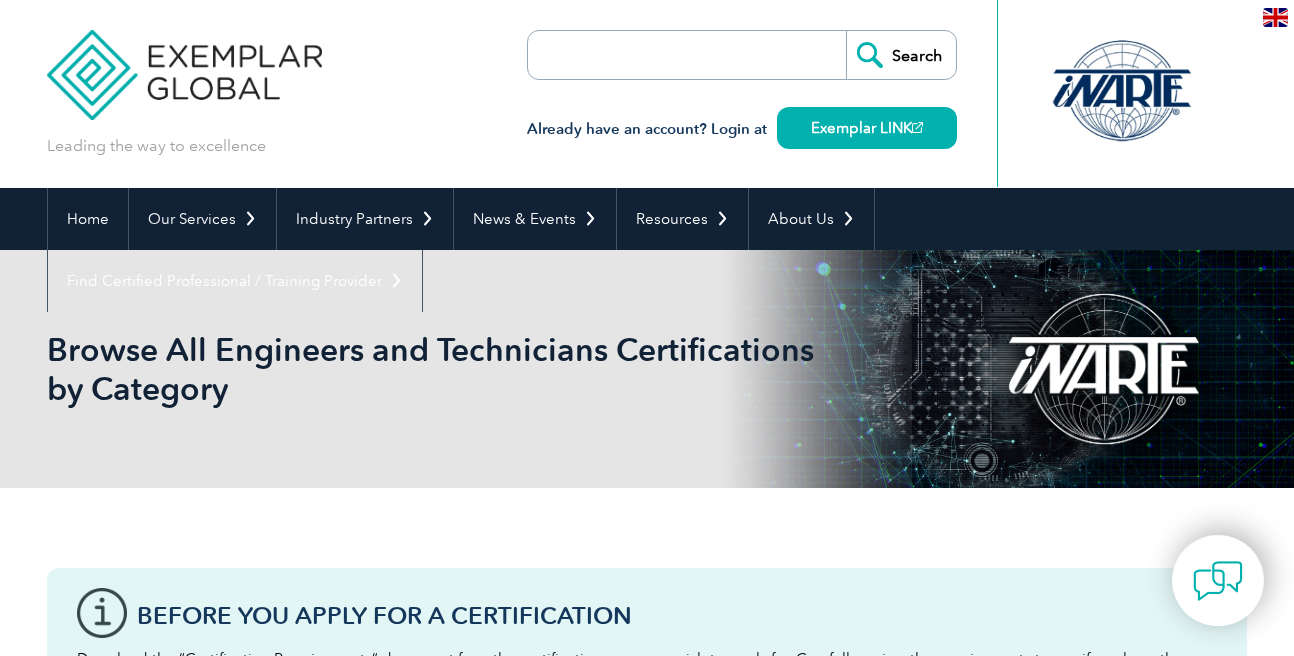 scroll, scrollTop: 0, scrollLeft: 0, axis: both 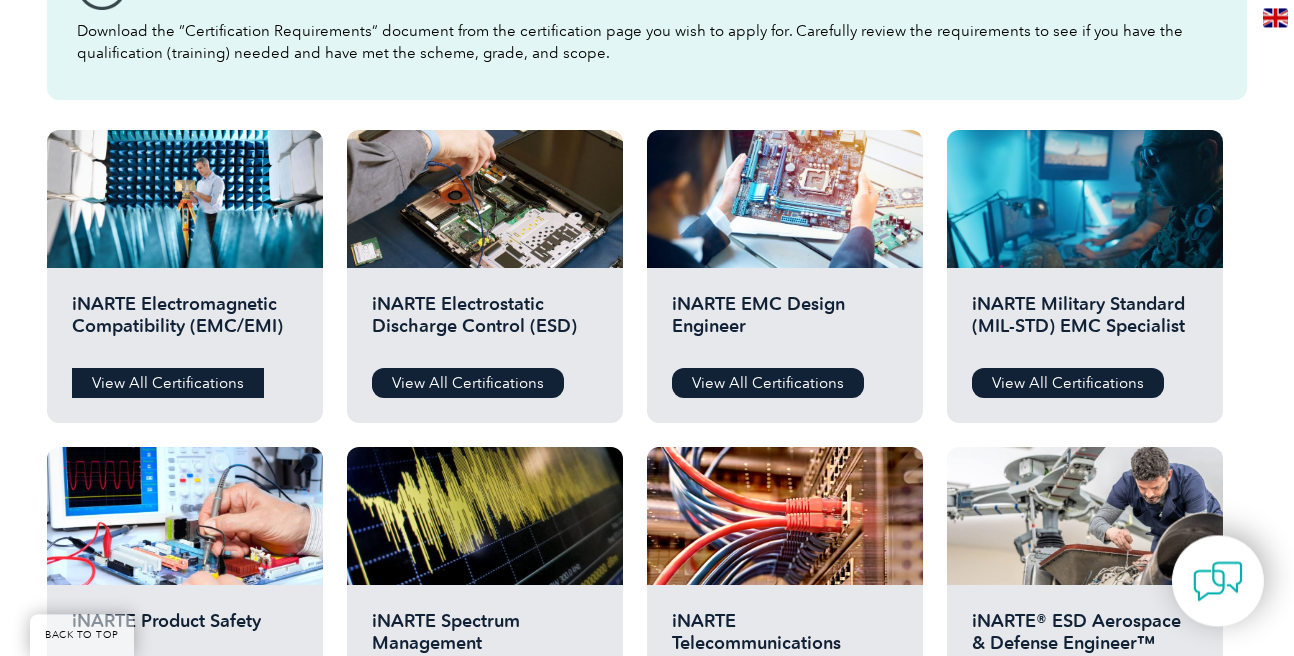 click on "View All Certifications" at bounding box center [168, 383] 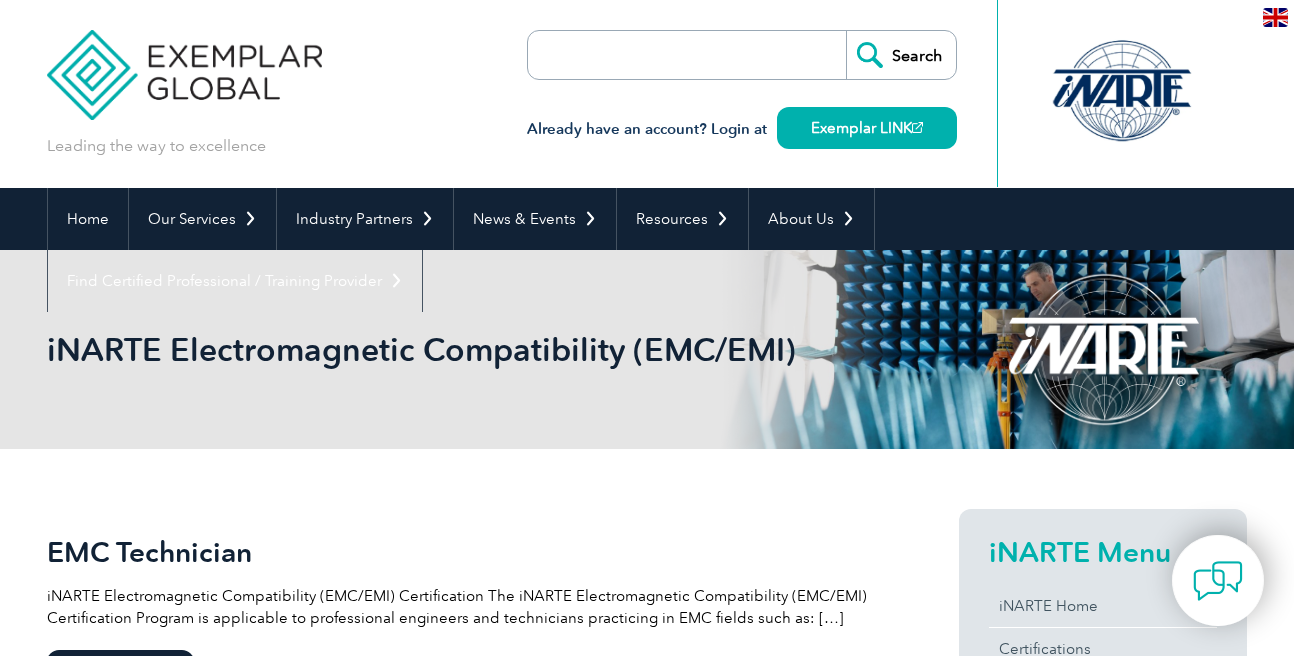 scroll, scrollTop: 0, scrollLeft: 0, axis: both 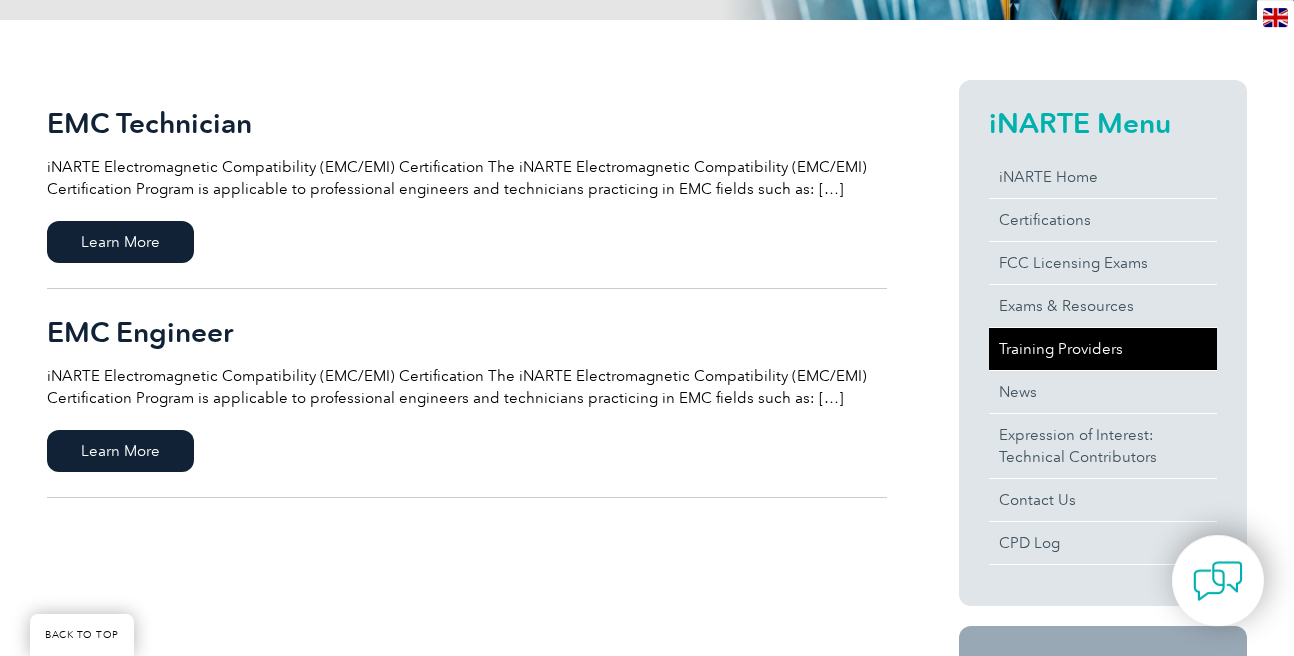click on "Training Providers" at bounding box center (1103, 349) 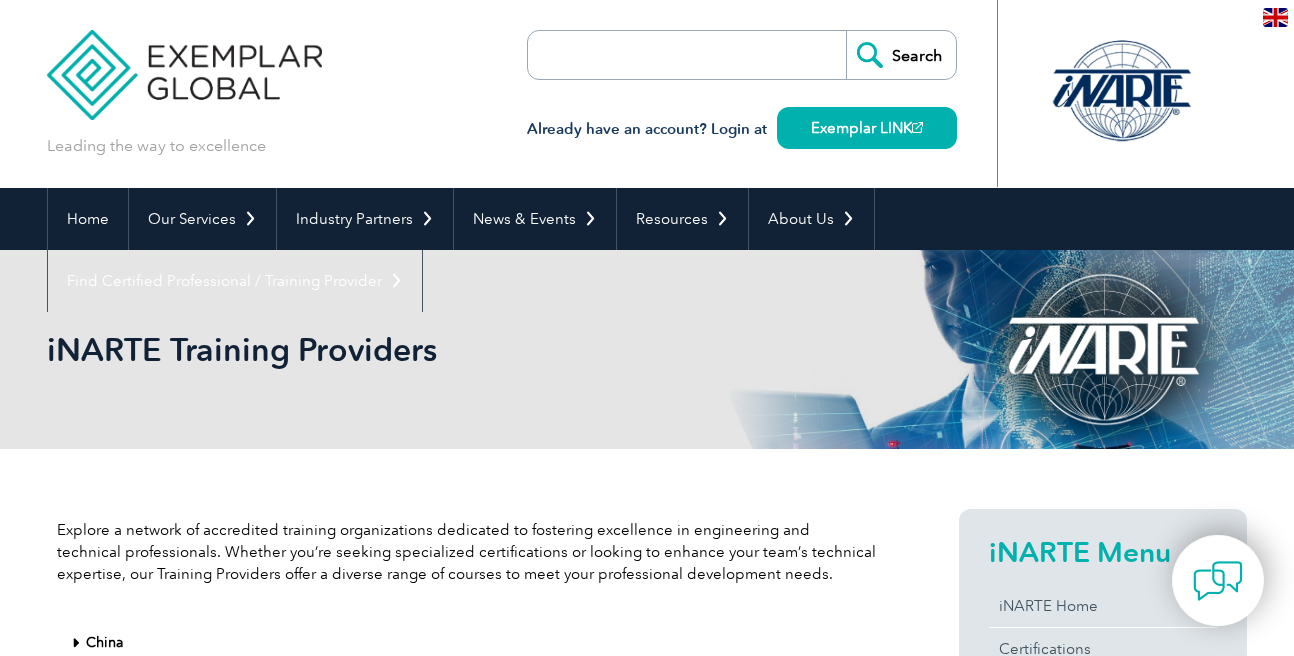 scroll, scrollTop: 0, scrollLeft: 0, axis: both 